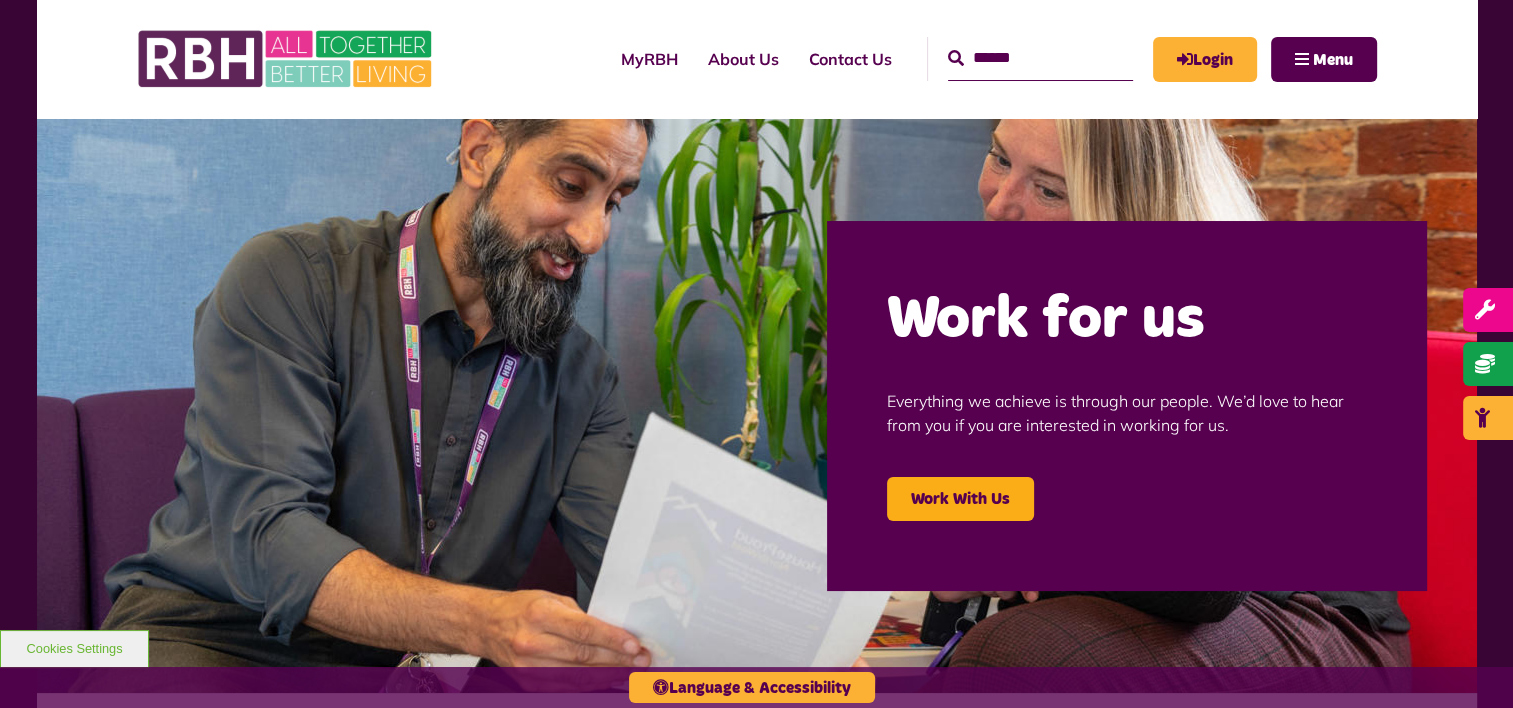 scroll, scrollTop: 0, scrollLeft: 0, axis: both 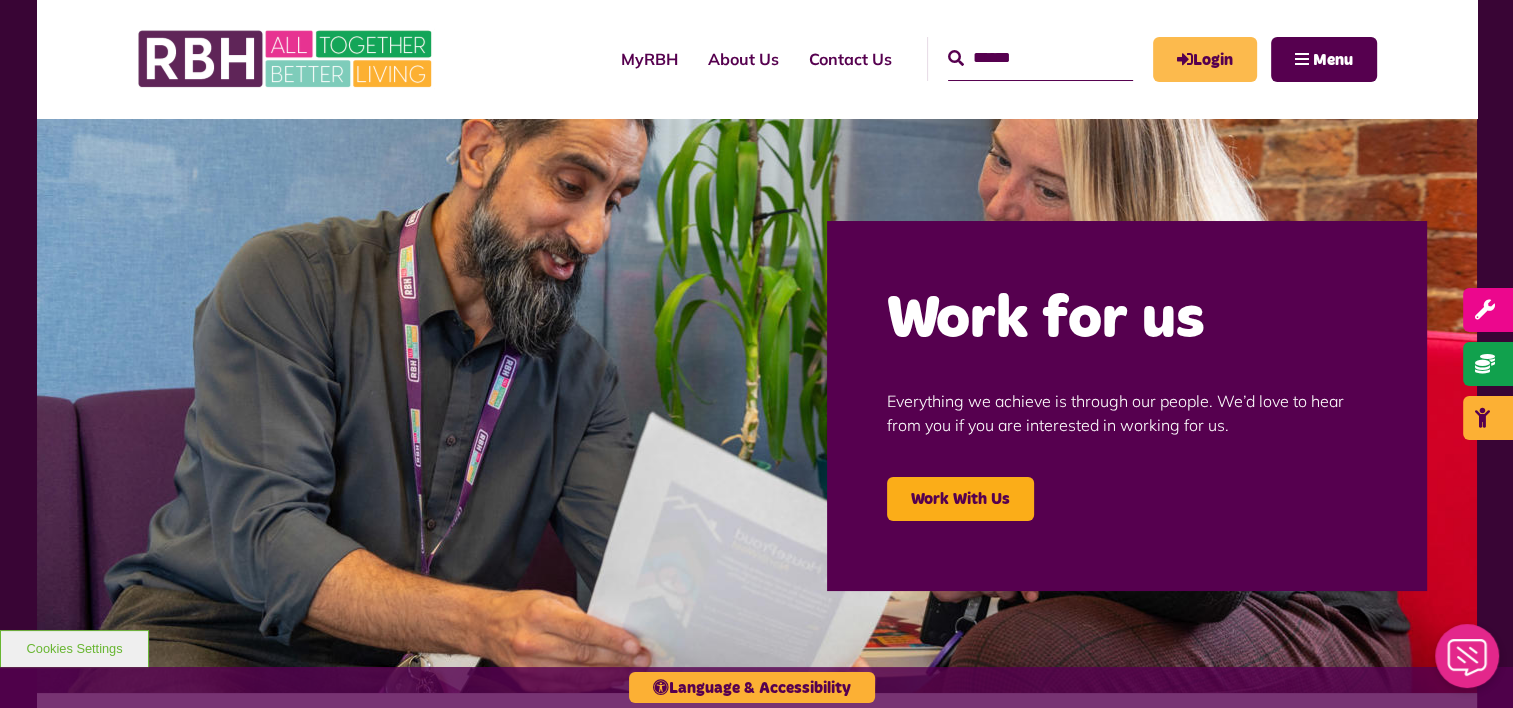 click on "Login" at bounding box center [1205, 59] 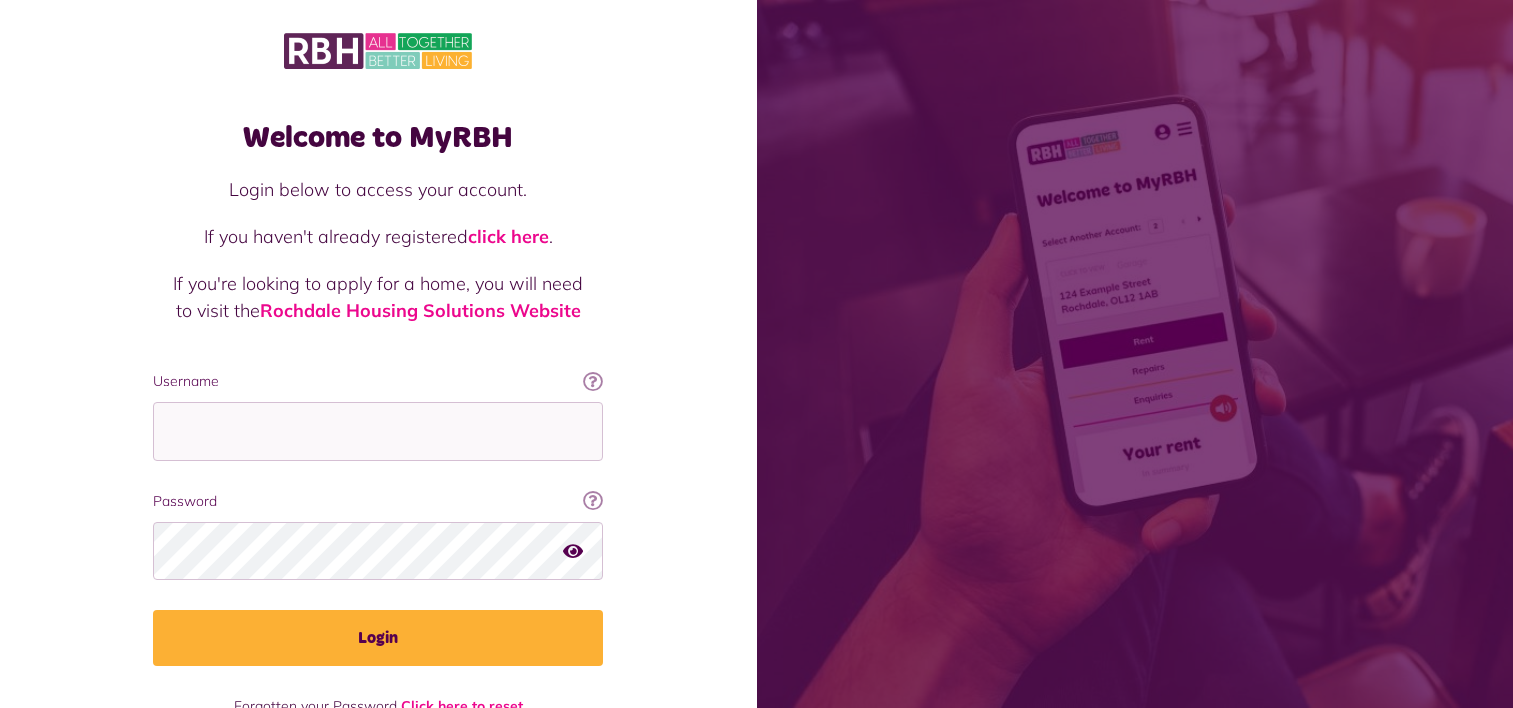 scroll, scrollTop: 0, scrollLeft: 0, axis: both 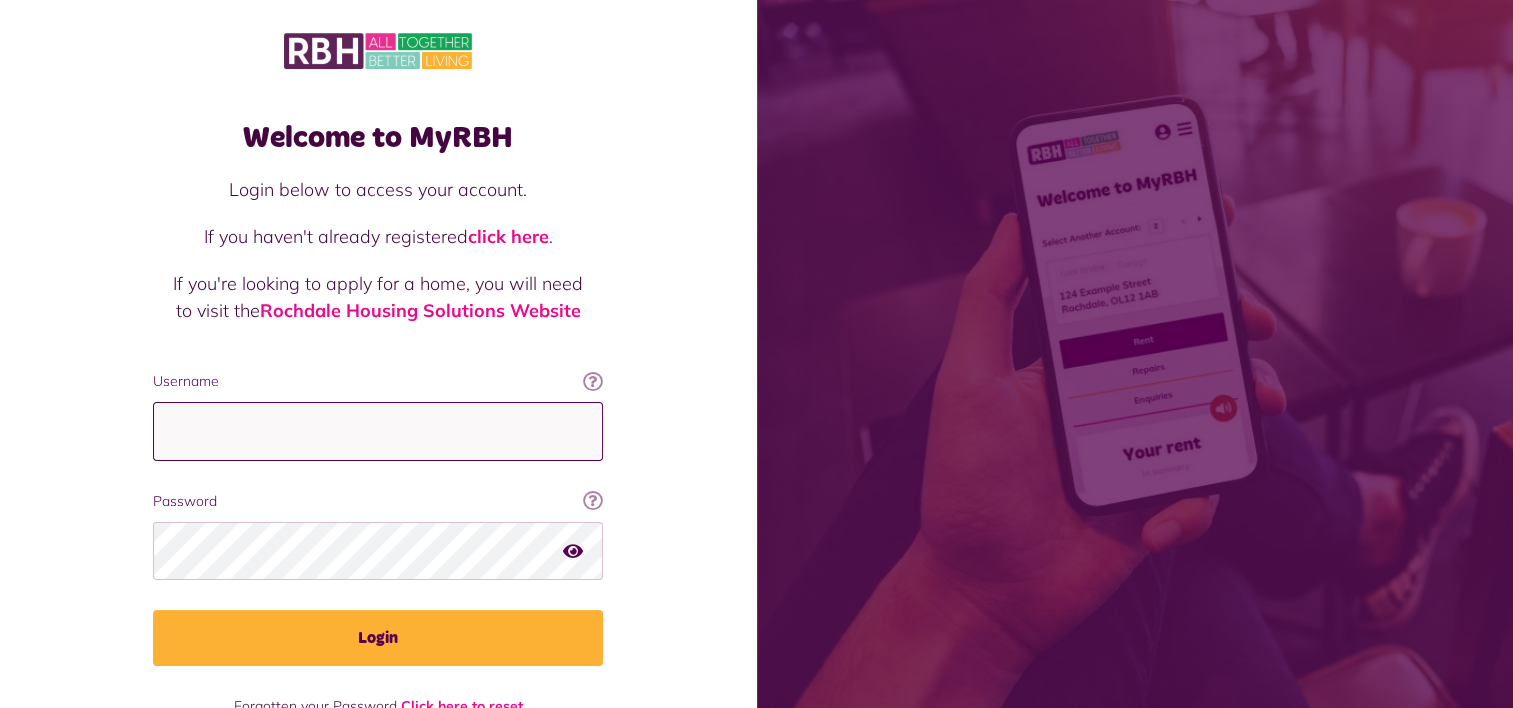 click on "Username" at bounding box center [378, 431] 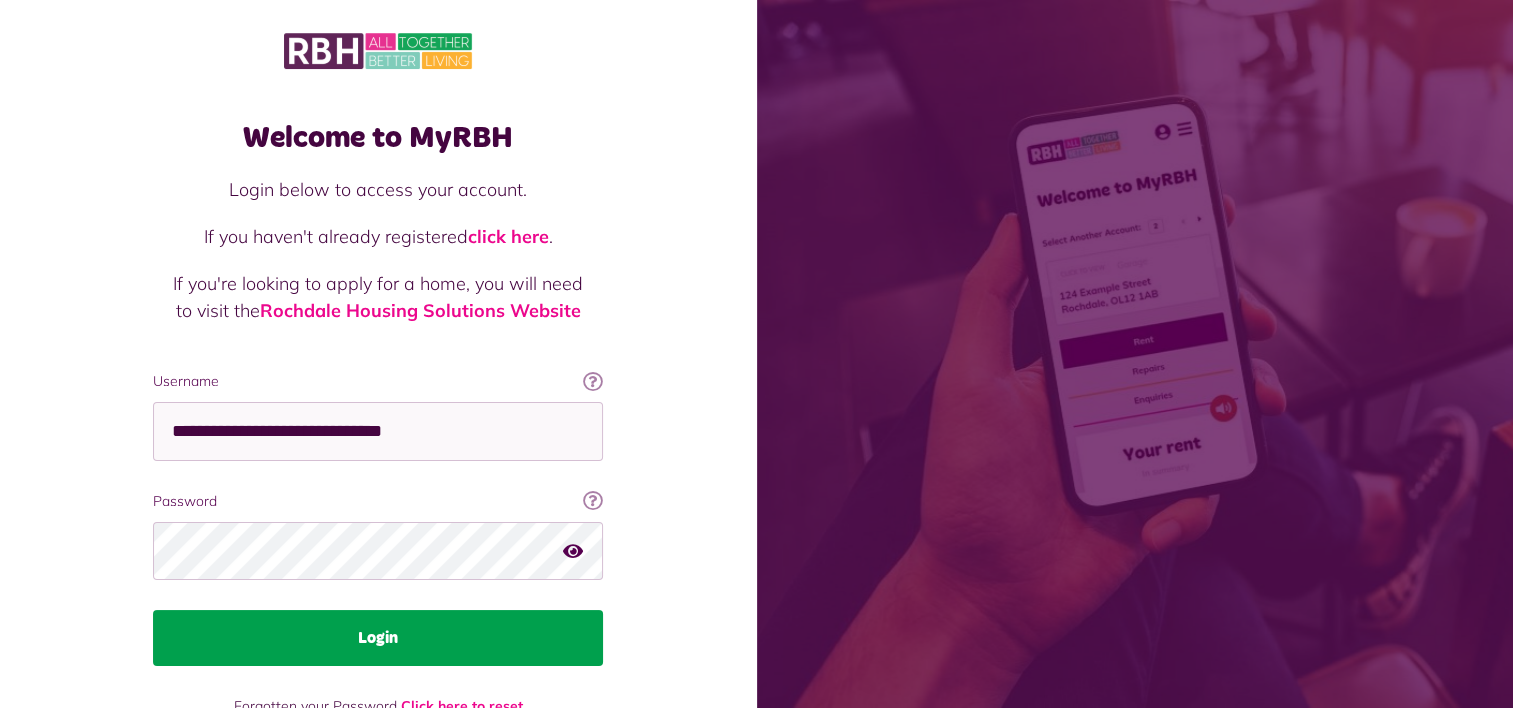 click on "Login" at bounding box center (378, 638) 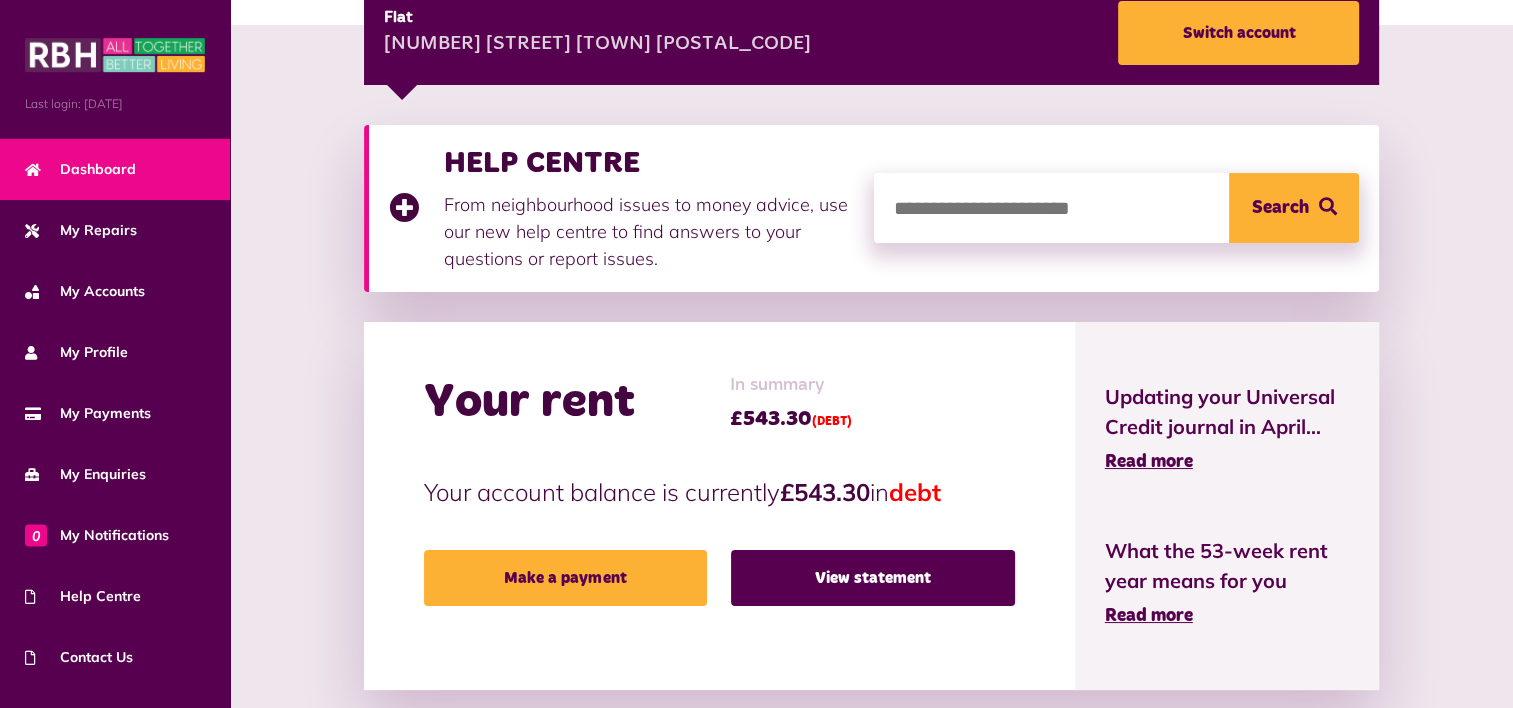 scroll, scrollTop: 400, scrollLeft: 0, axis: vertical 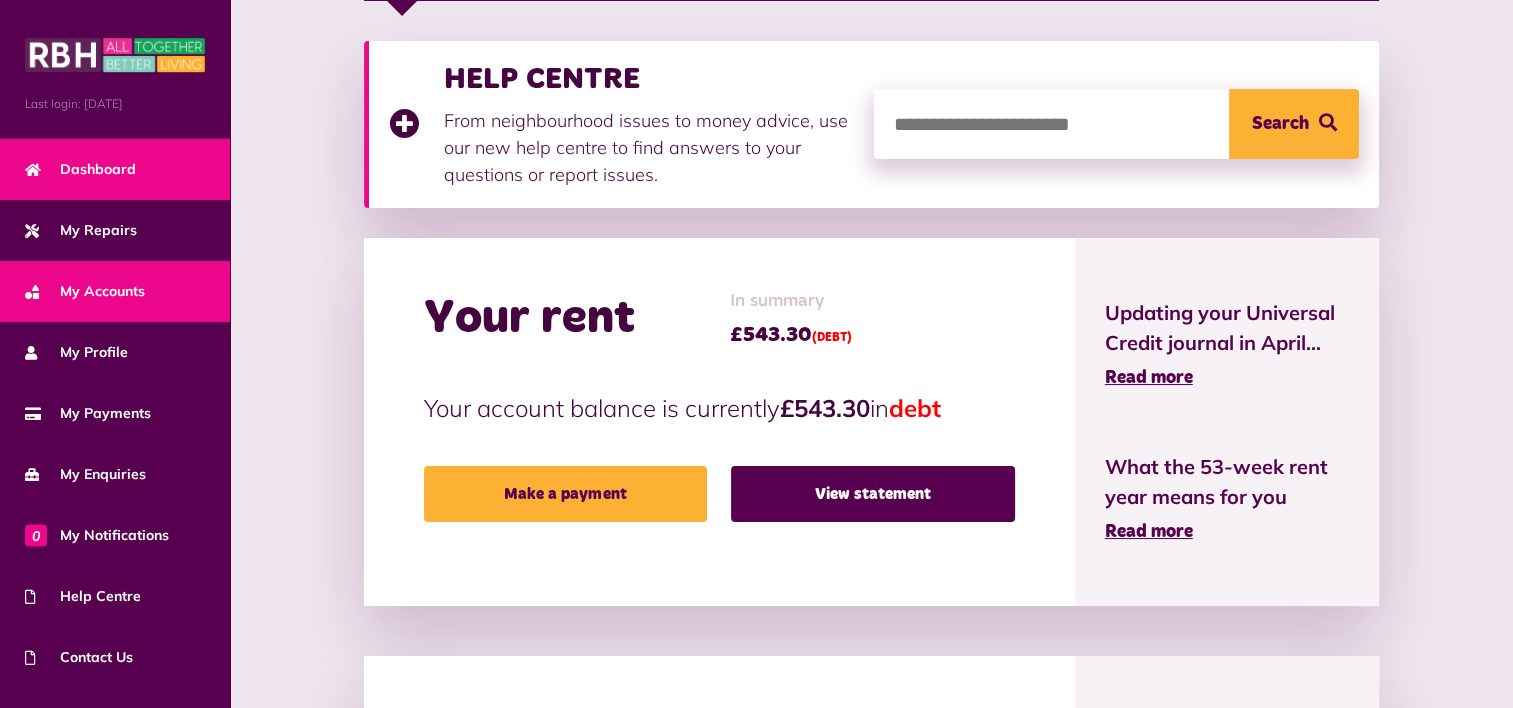 click on "My Accounts" at bounding box center [85, 291] 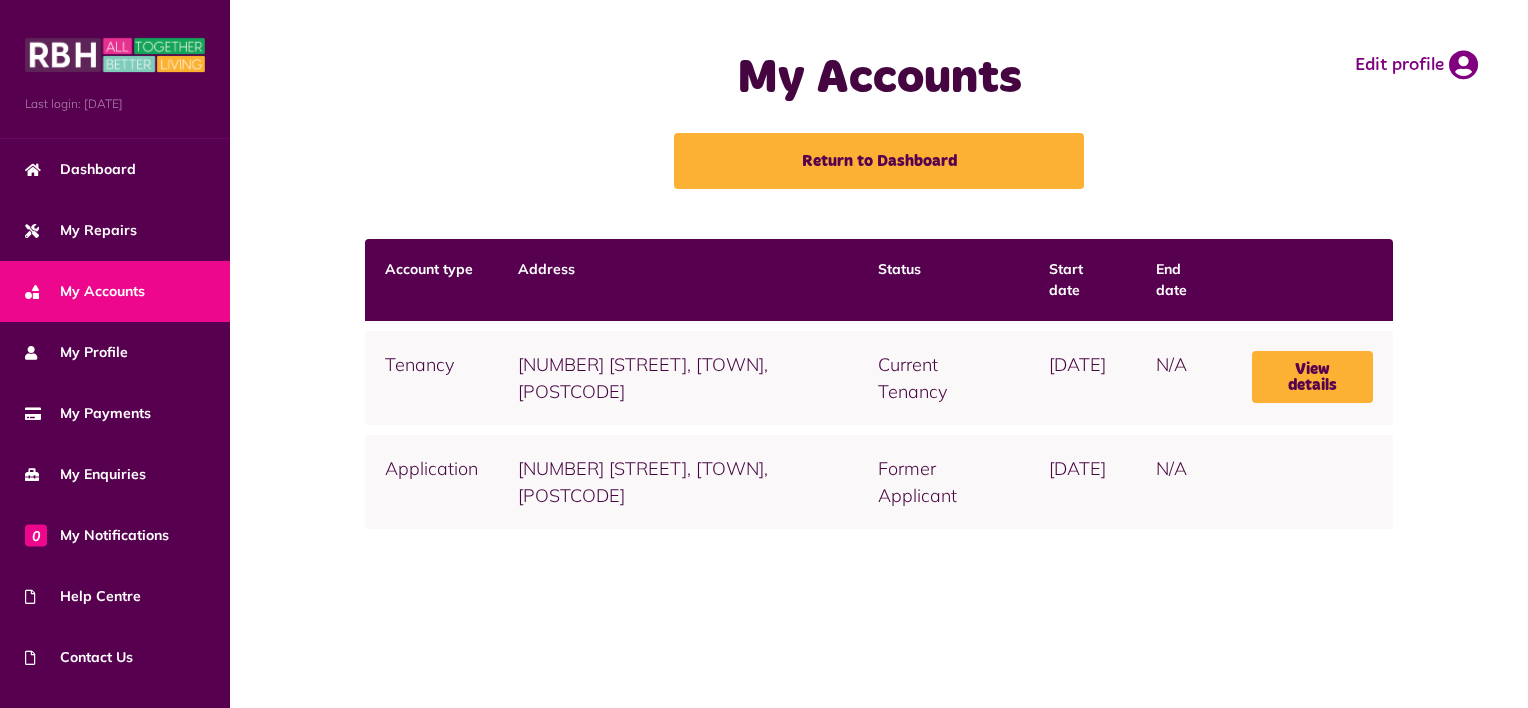 scroll, scrollTop: 0, scrollLeft: 0, axis: both 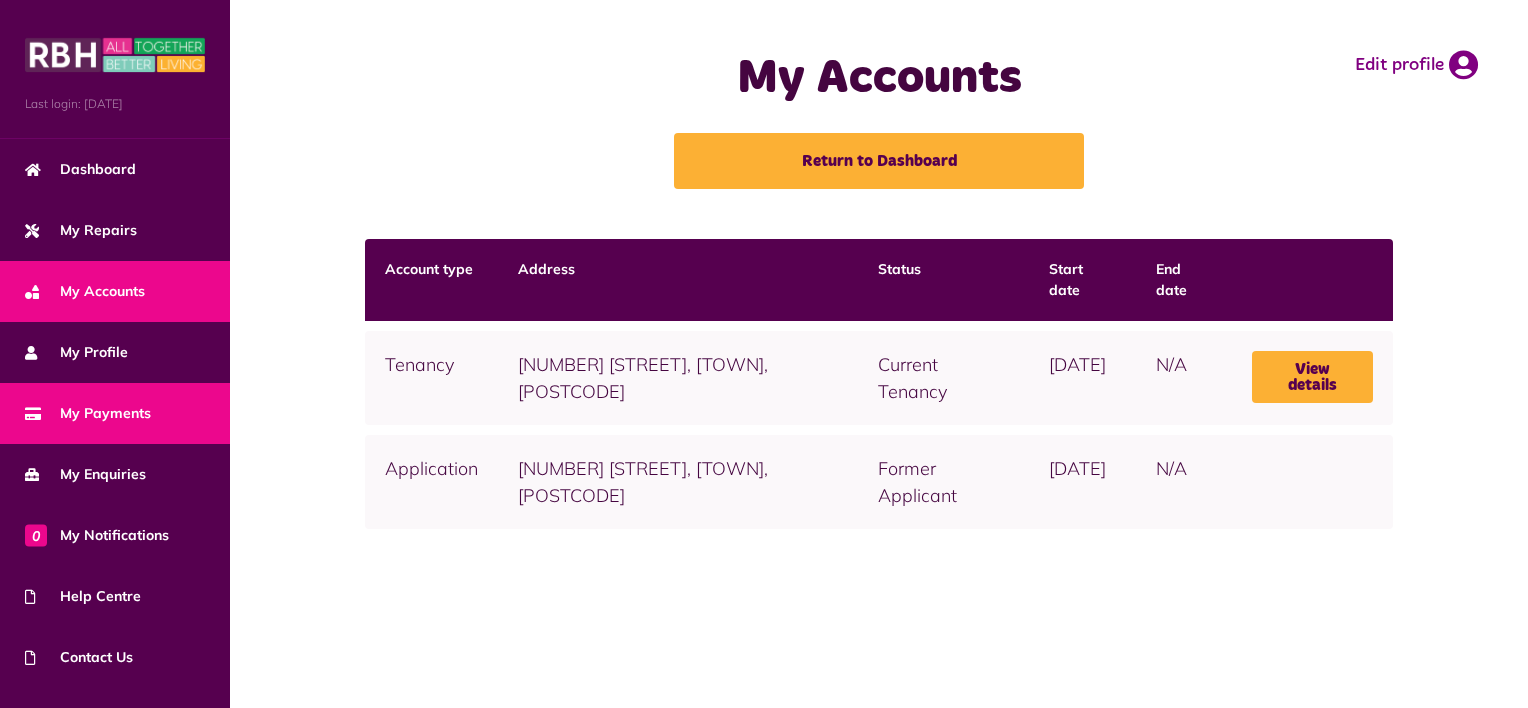 click on "My Payments" at bounding box center (88, 413) 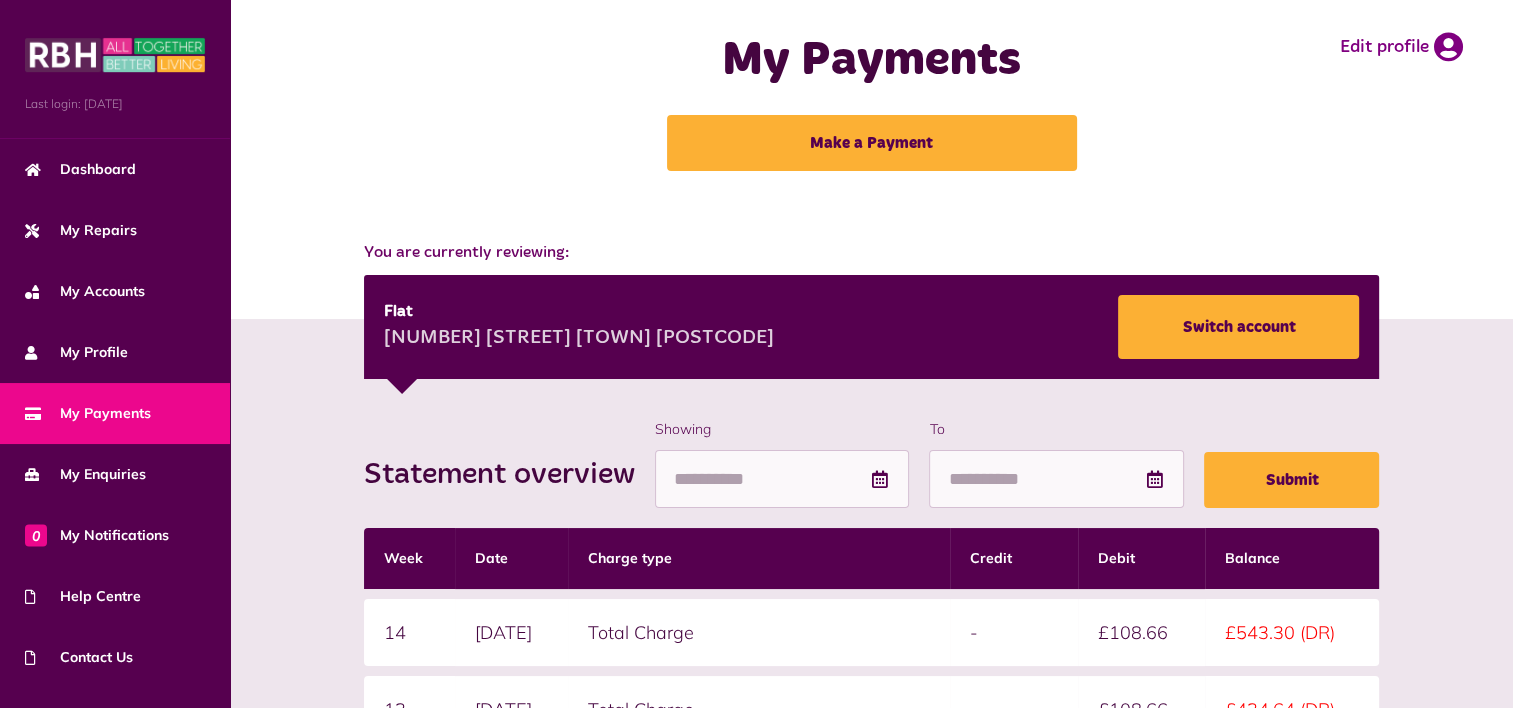 scroll, scrollTop: 0, scrollLeft: 0, axis: both 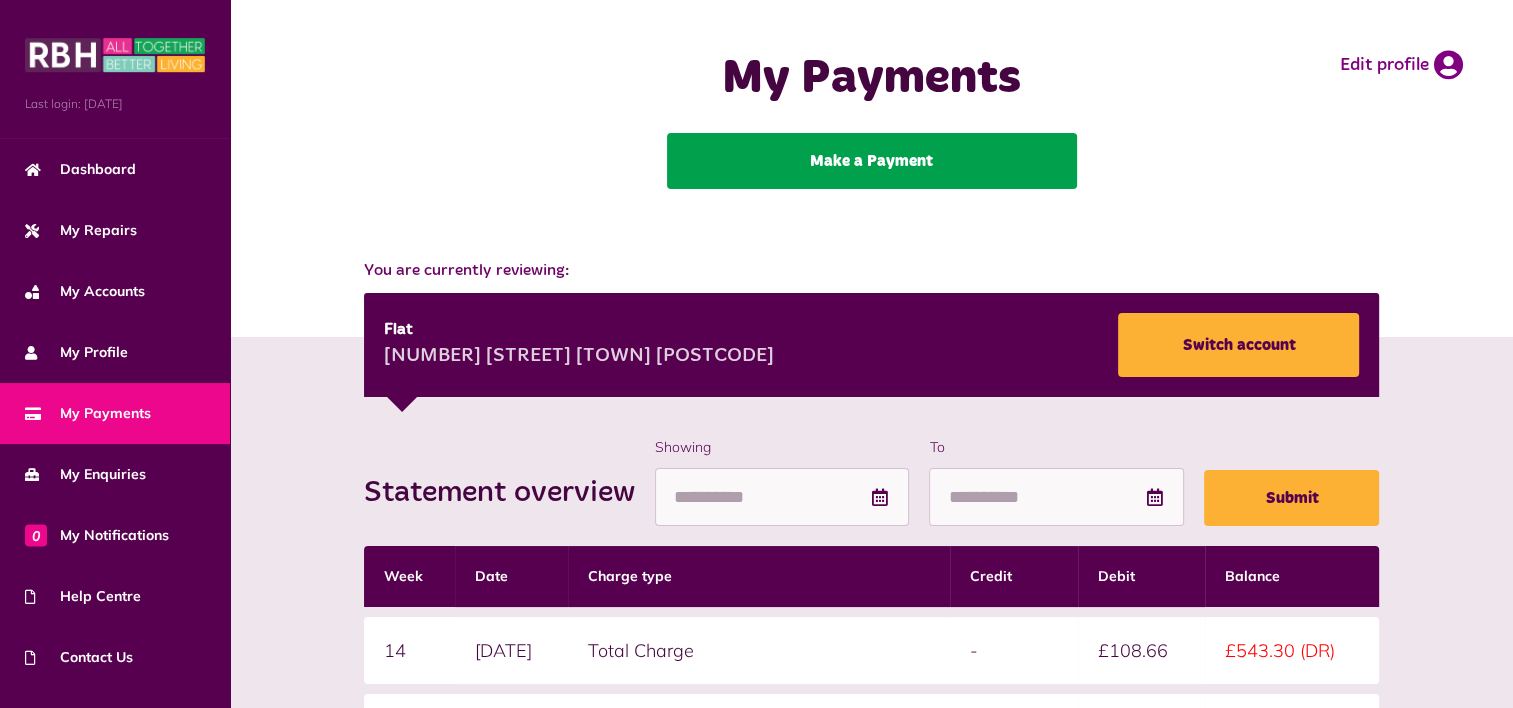 click on "Make a Payment" at bounding box center [872, 161] 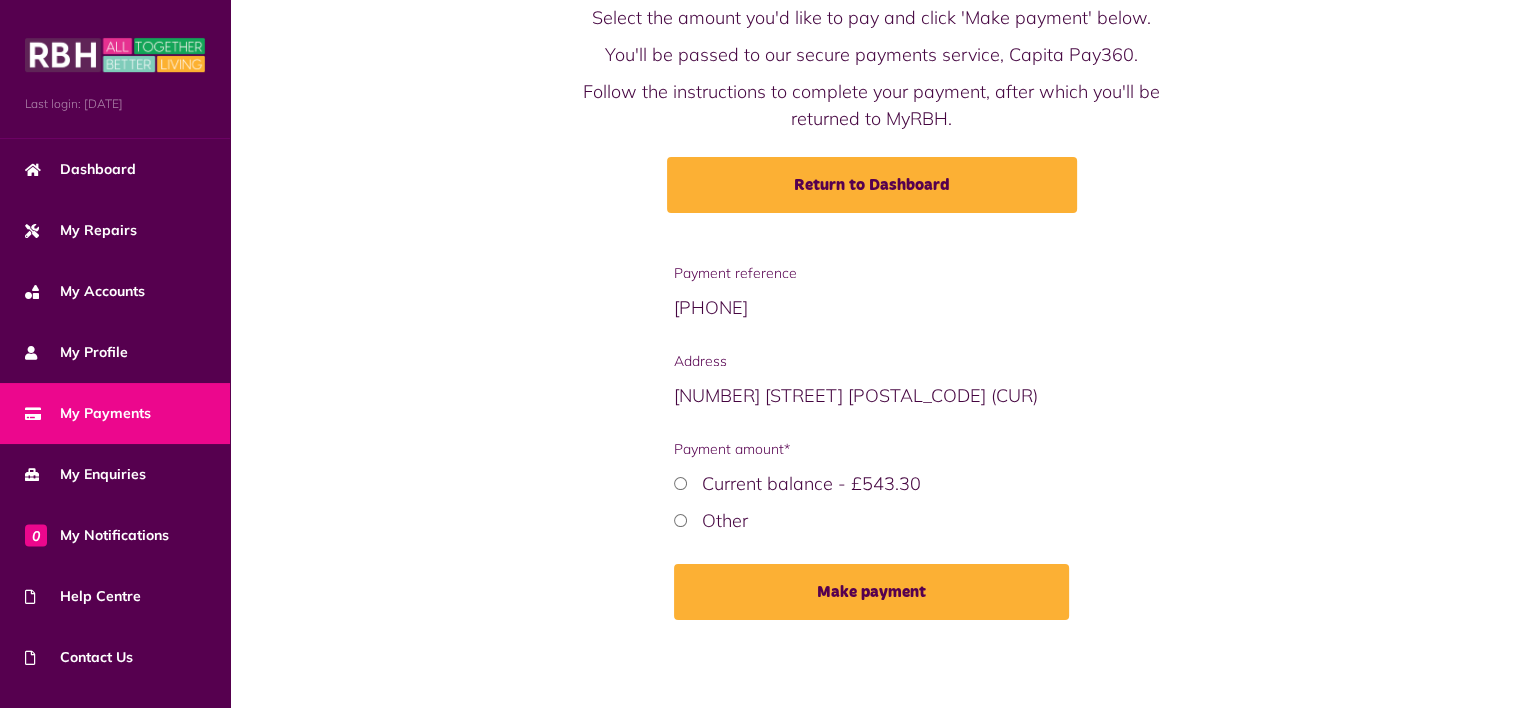 scroll, scrollTop: 120, scrollLeft: 0, axis: vertical 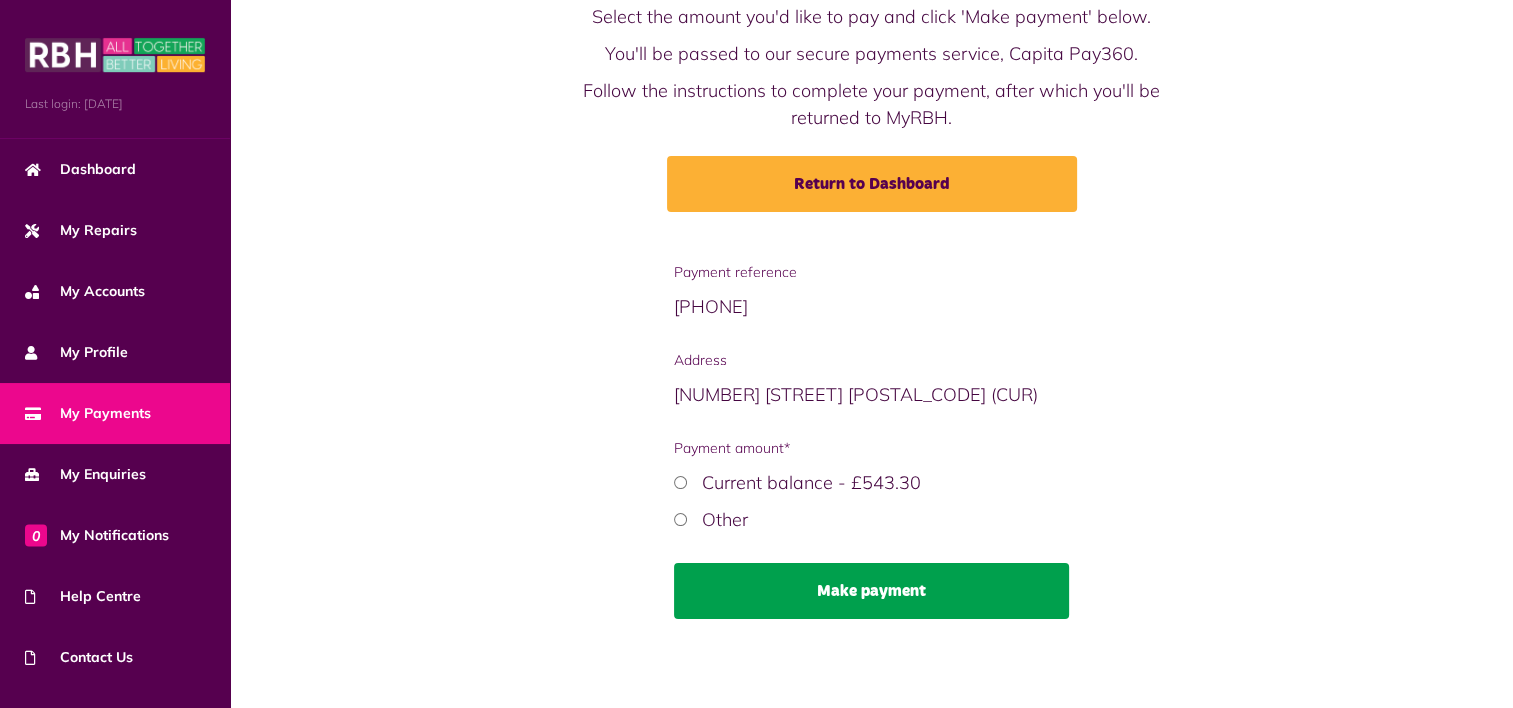 click on "Make payment" at bounding box center (871, 591) 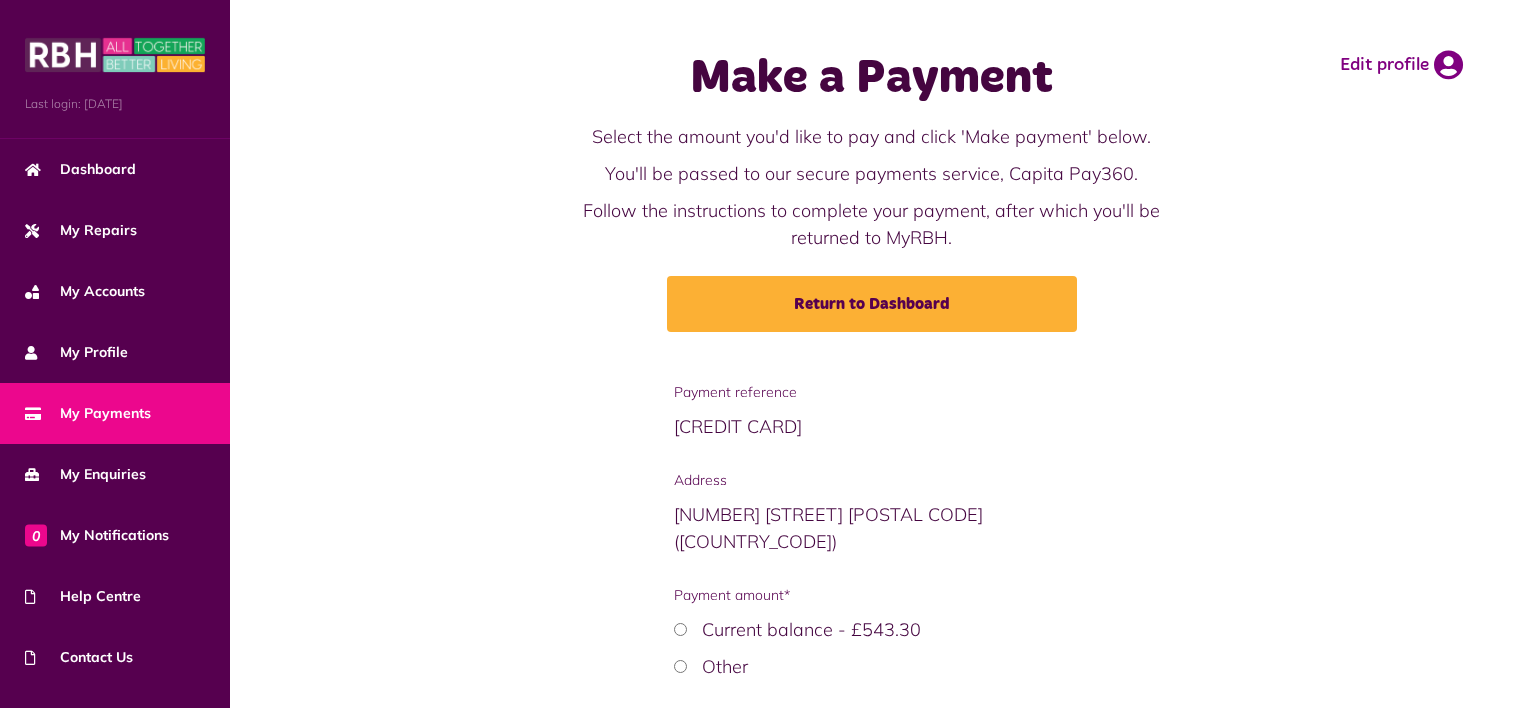 scroll, scrollTop: 120, scrollLeft: 0, axis: vertical 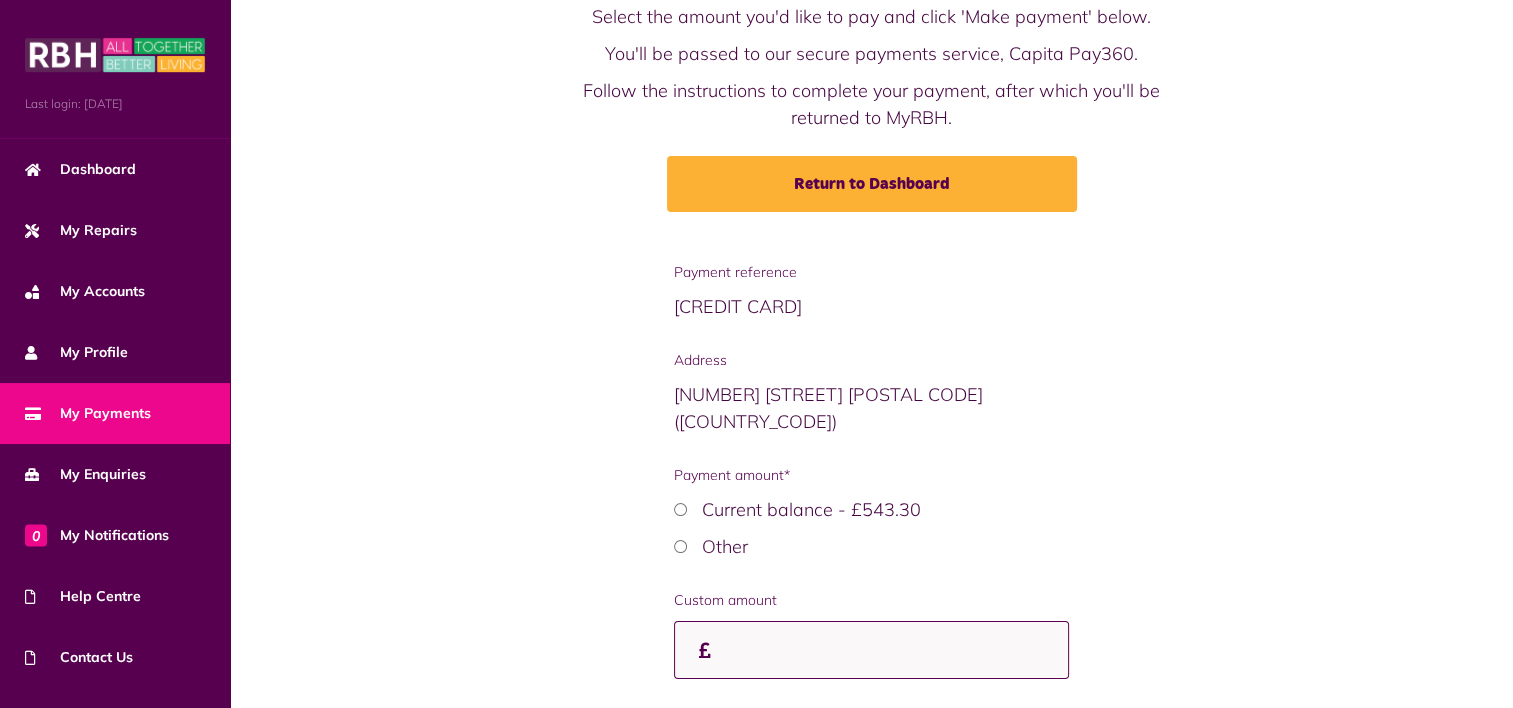 click on "Custom amount" at bounding box center (871, 650) 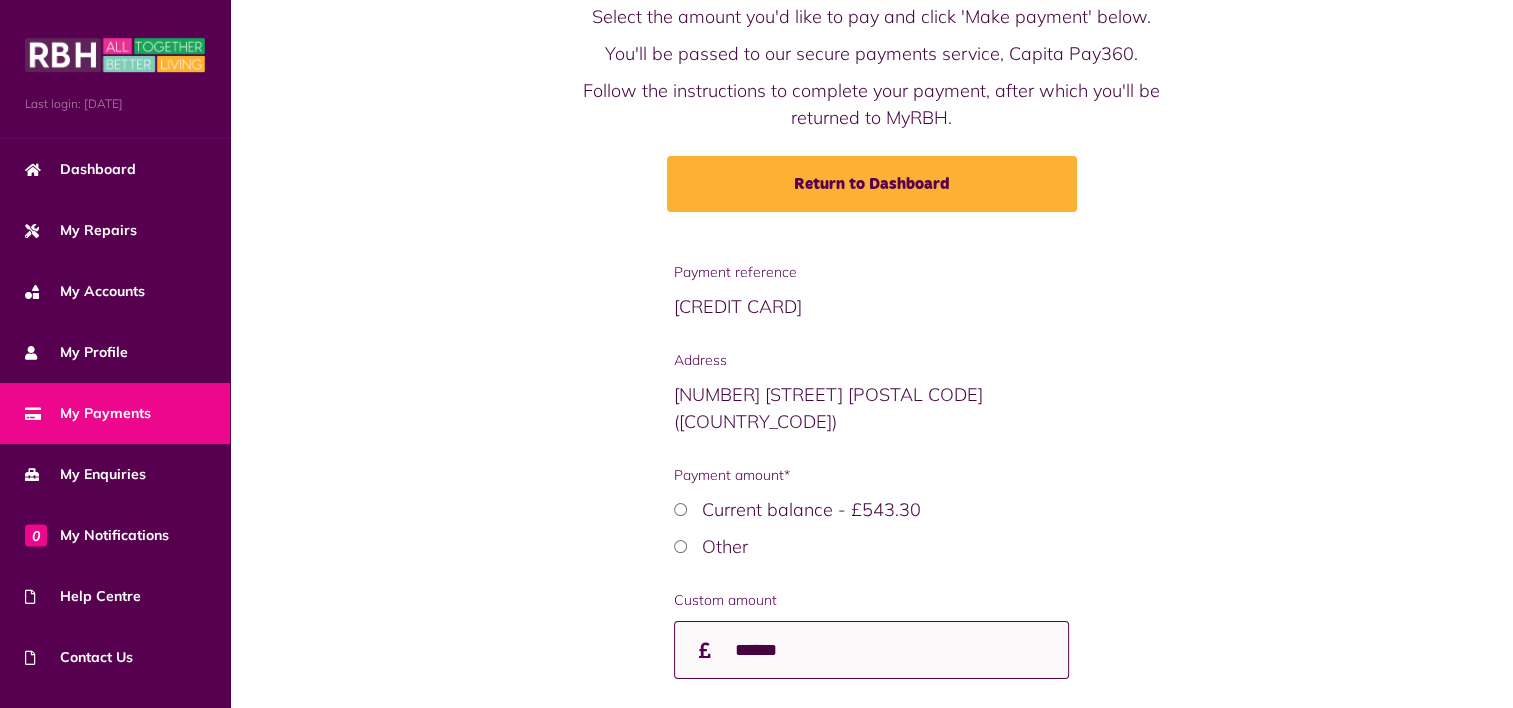 type on "******" 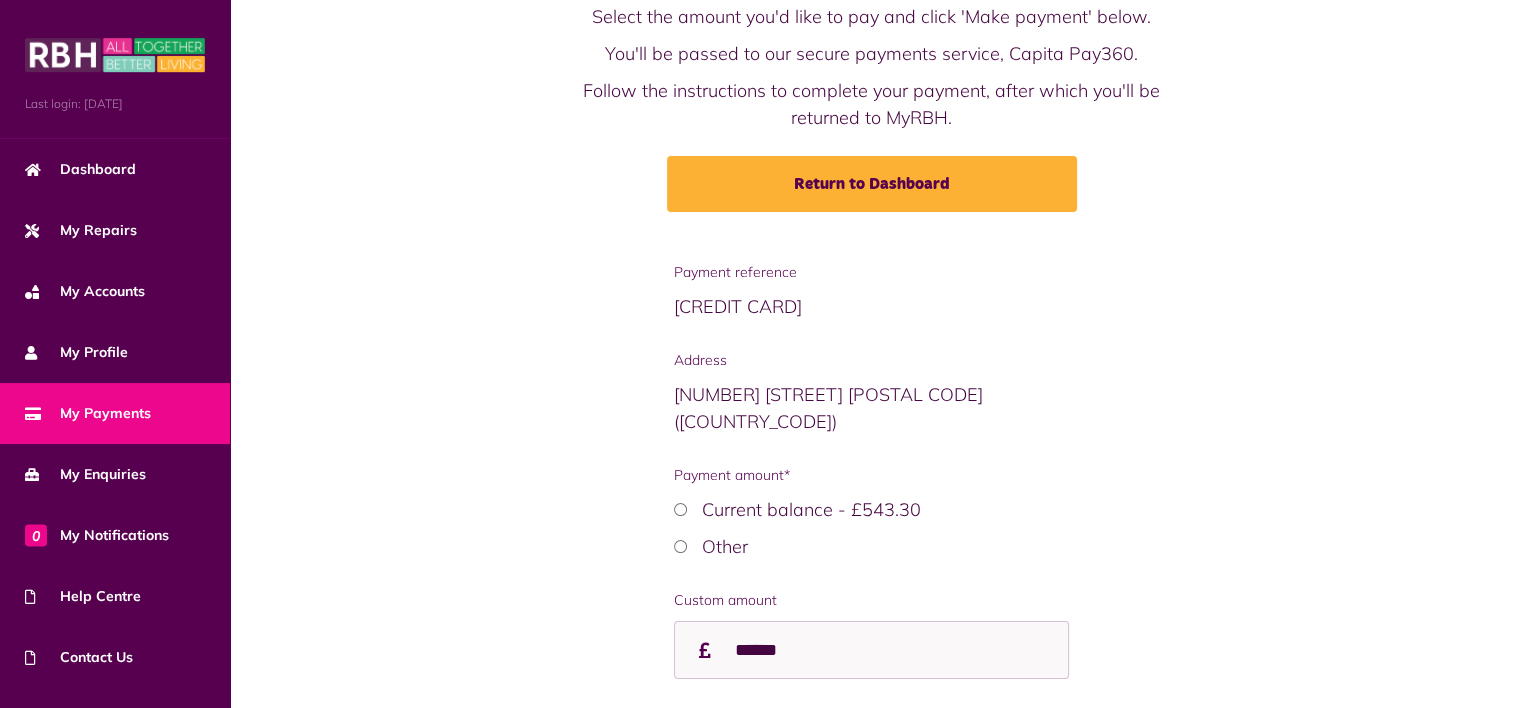 click on "[NUMBER] [STREET] [POSTAL CODE] ([COUNTRY_CODE])" at bounding box center (871, 529) 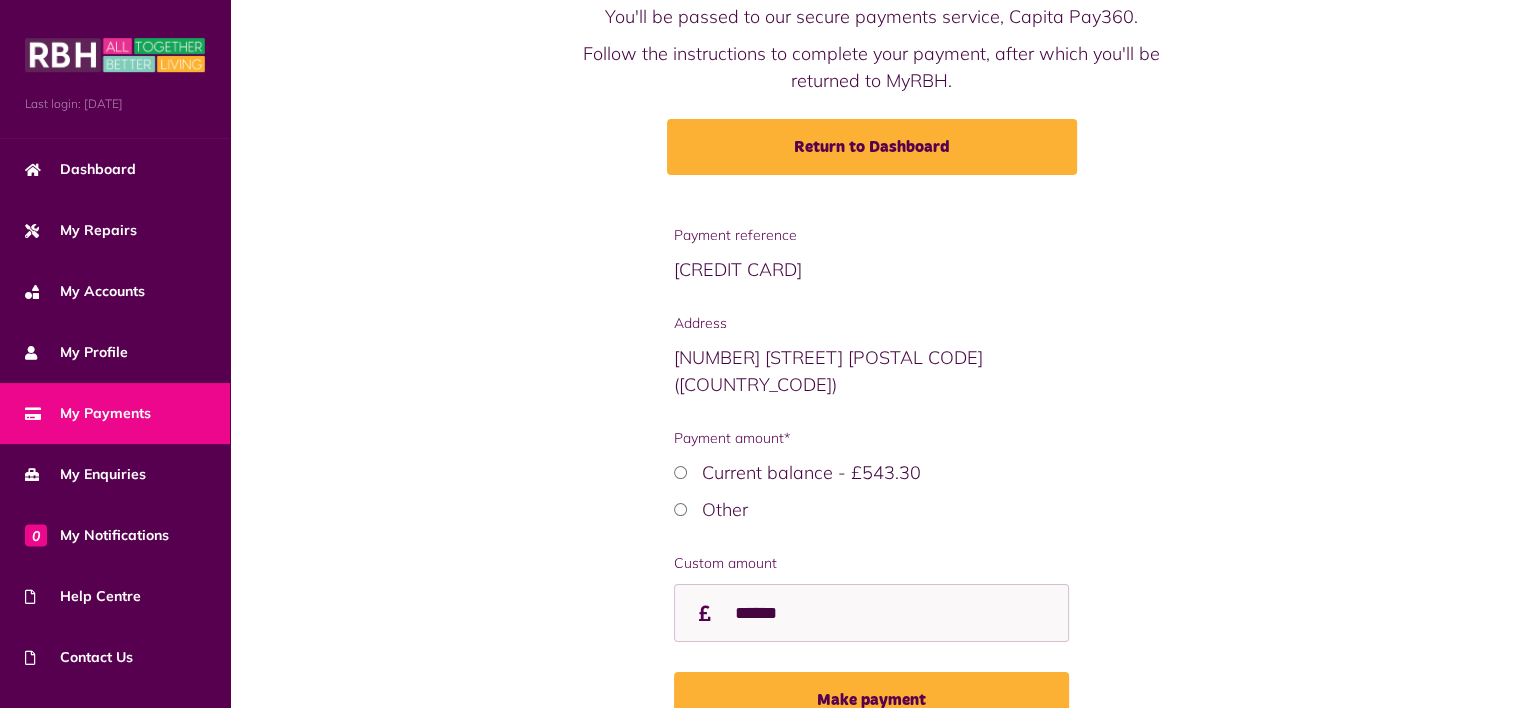scroll, scrollTop: 220, scrollLeft: 0, axis: vertical 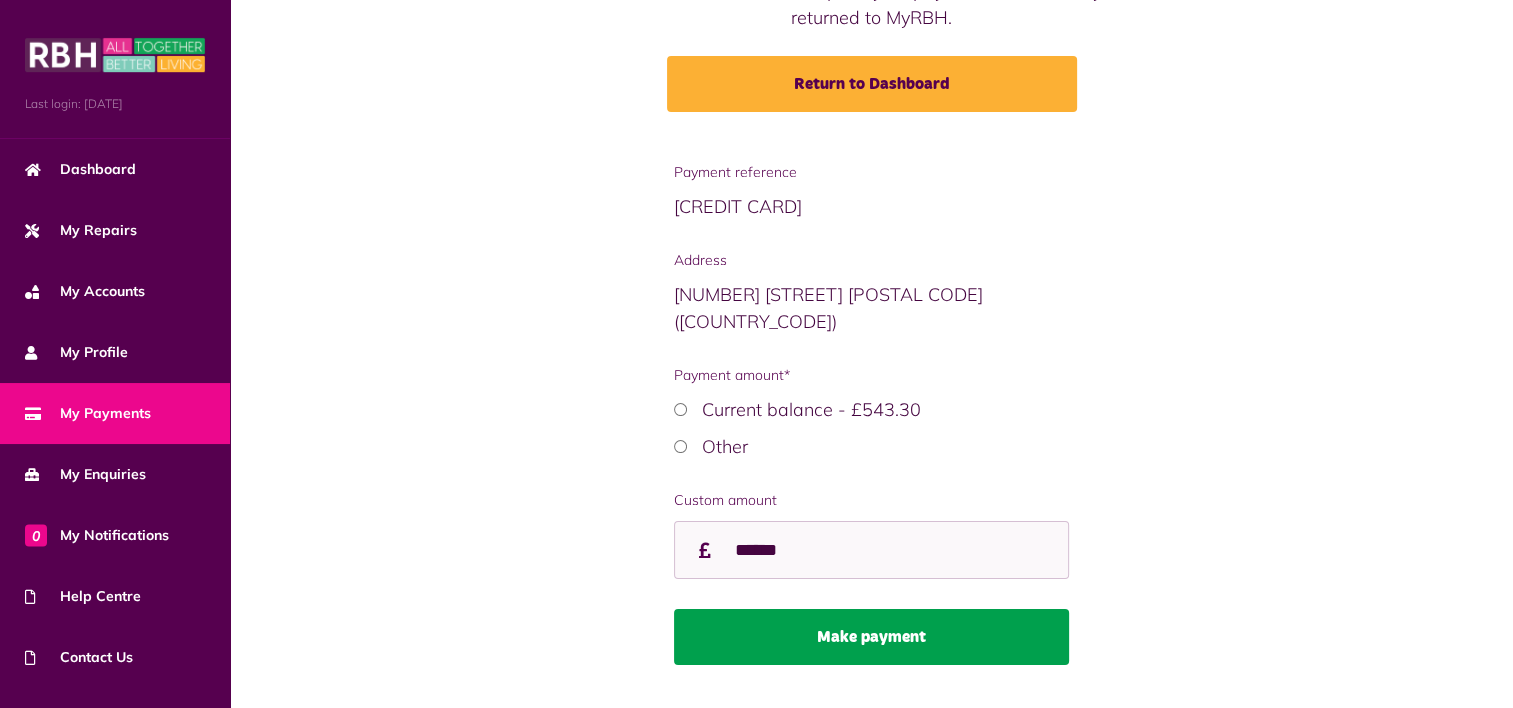 click on "Make payment" at bounding box center (871, 637) 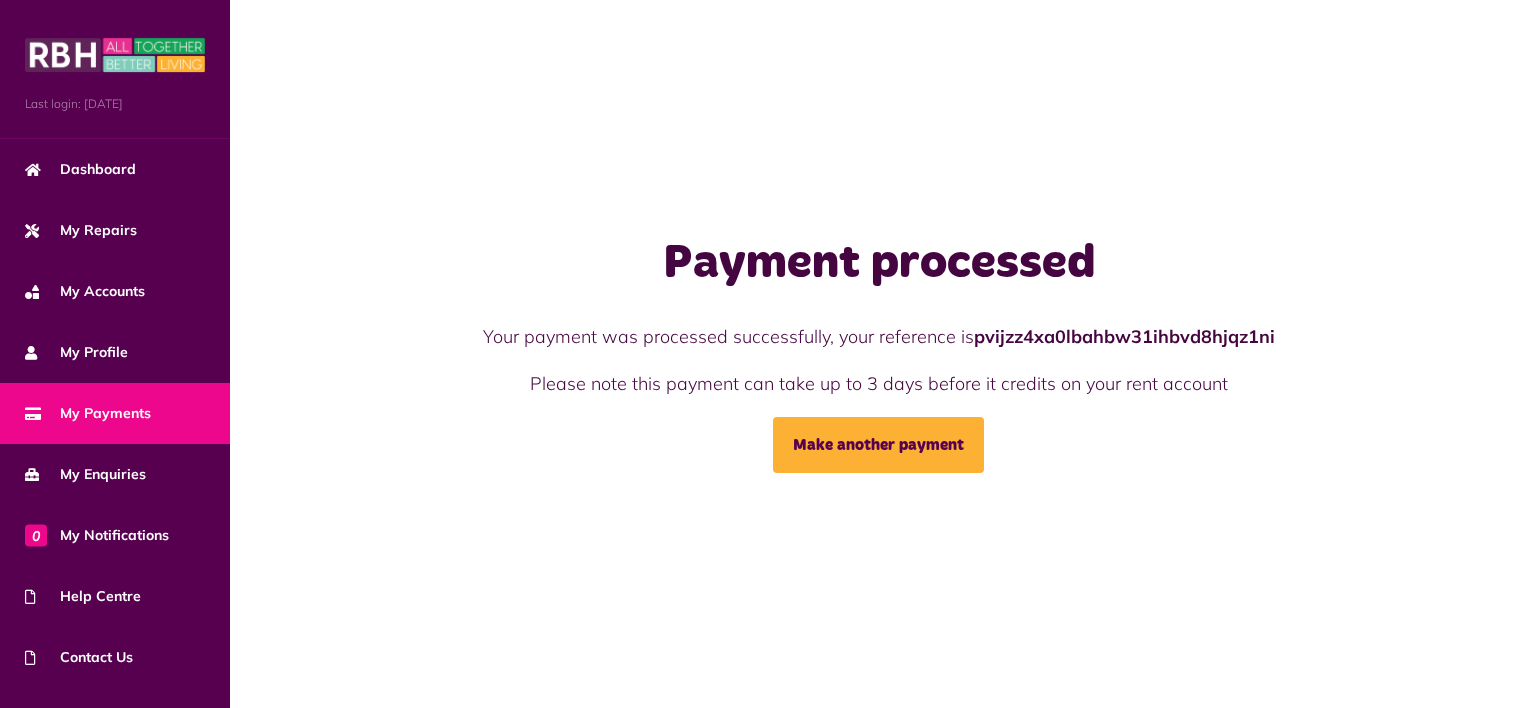 scroll, scrollTop: 0, scrollLeft: 0, axis: both 